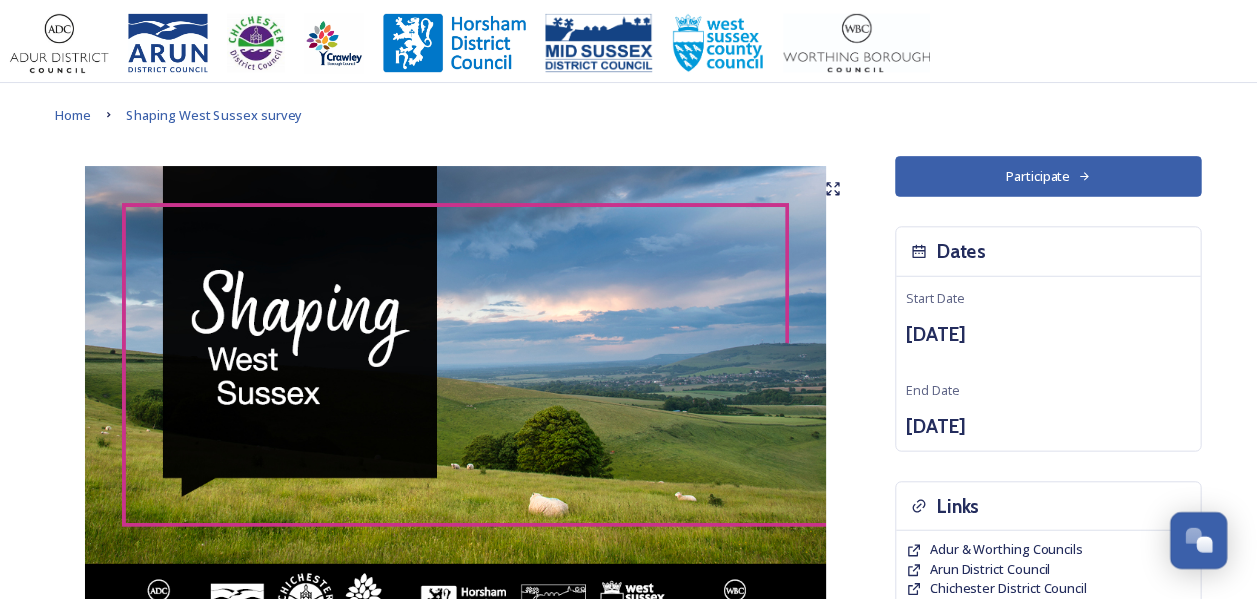 scroll, scrollTop: 0, scrollLeft: 0, axis: both 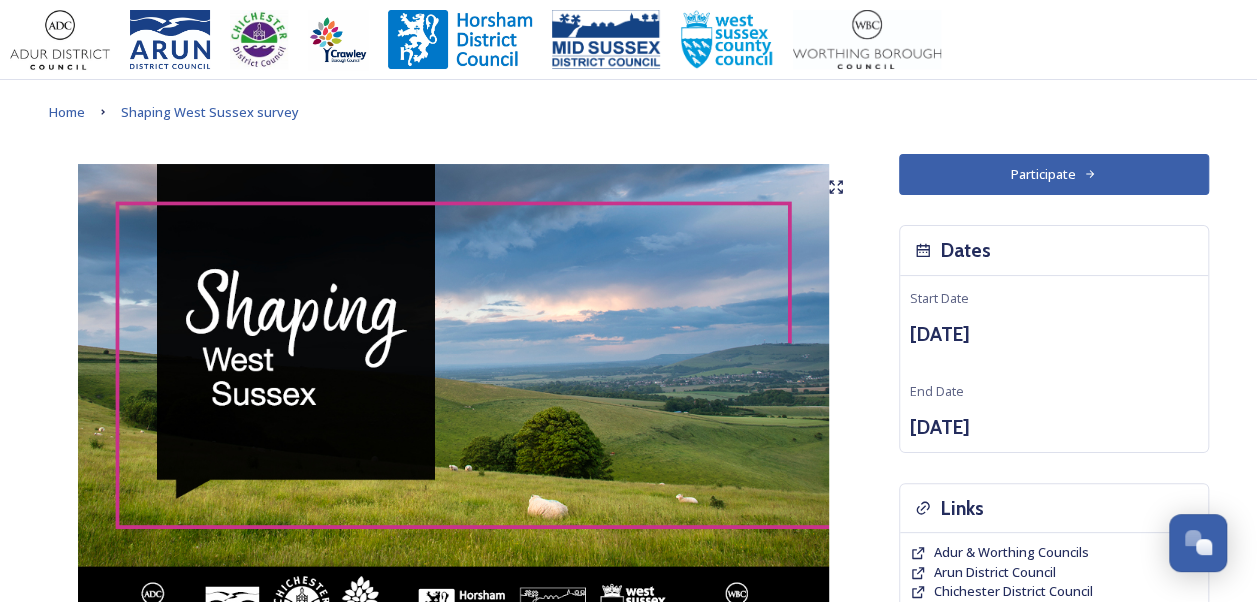 click on "Participate" at bounding box center (1054, 174) 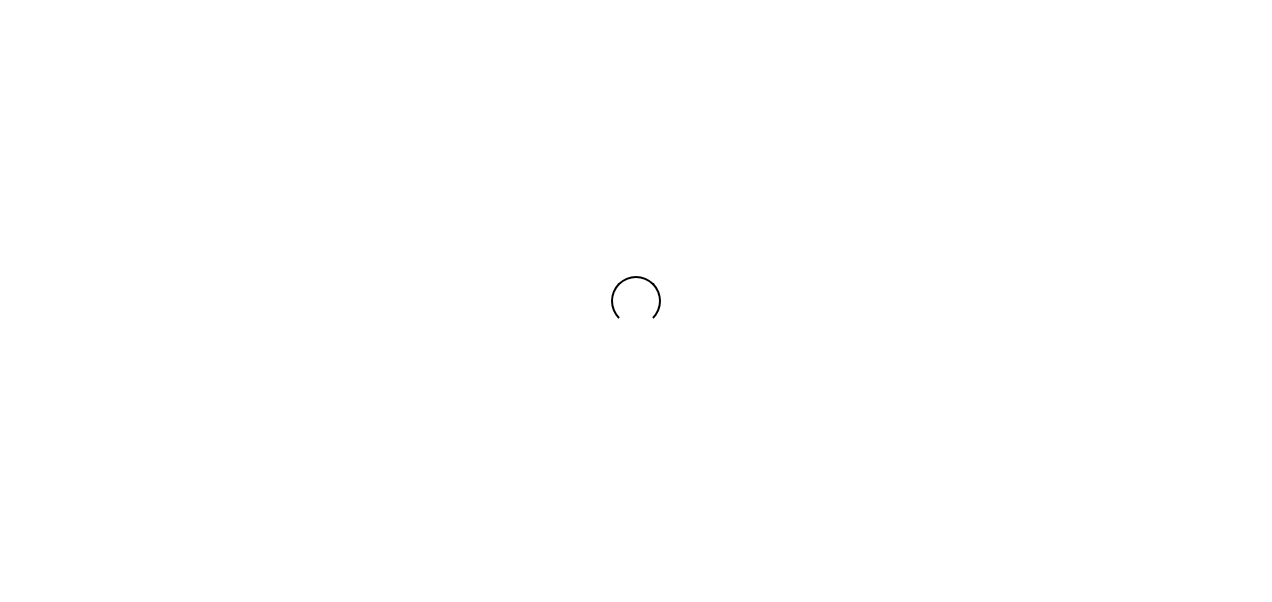 scroll, scrollTop: 0, scrollLeft: 0, axis: both 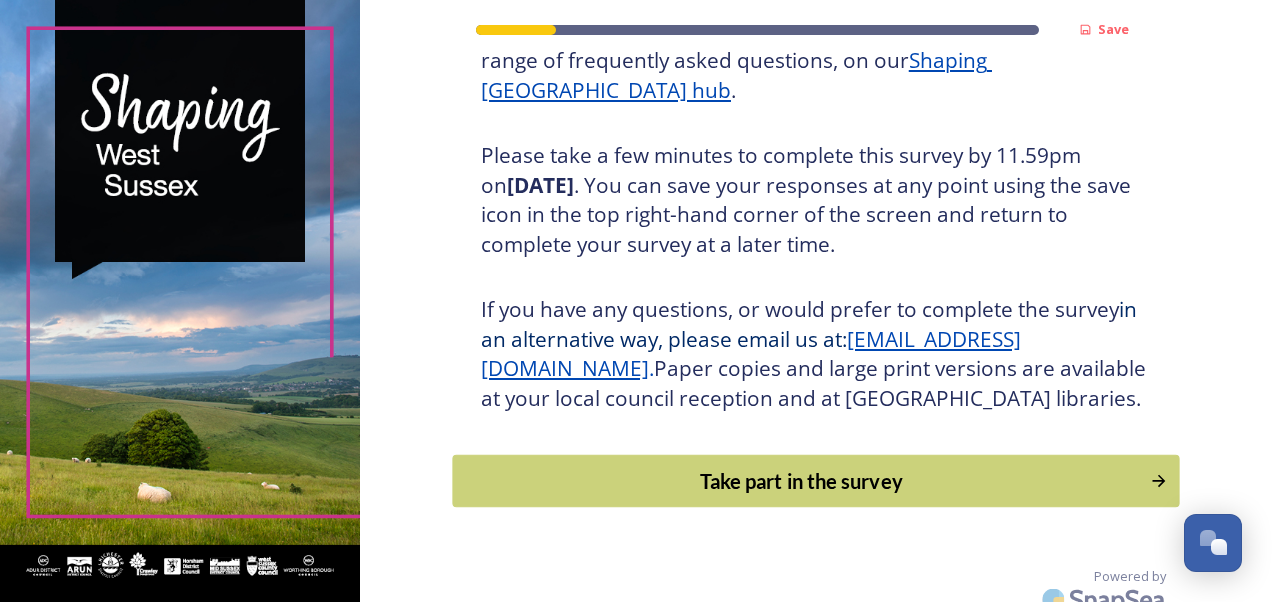 click on "Take part in the survey" at bounding box center (801, 481) 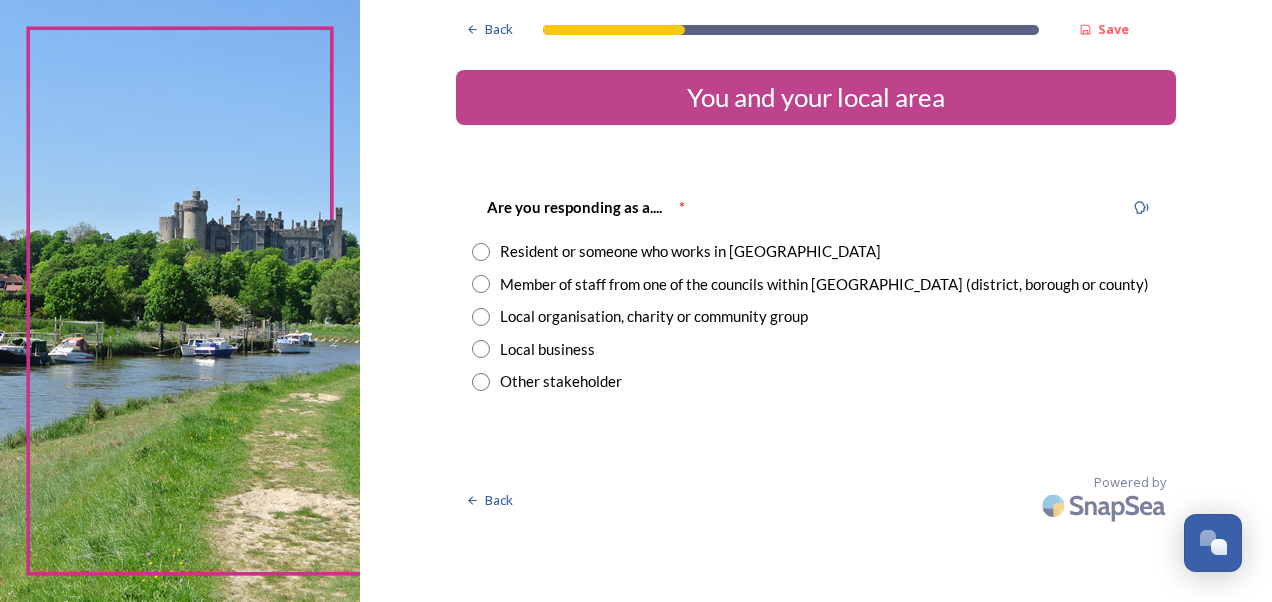 click at bounding box center [481, 284] 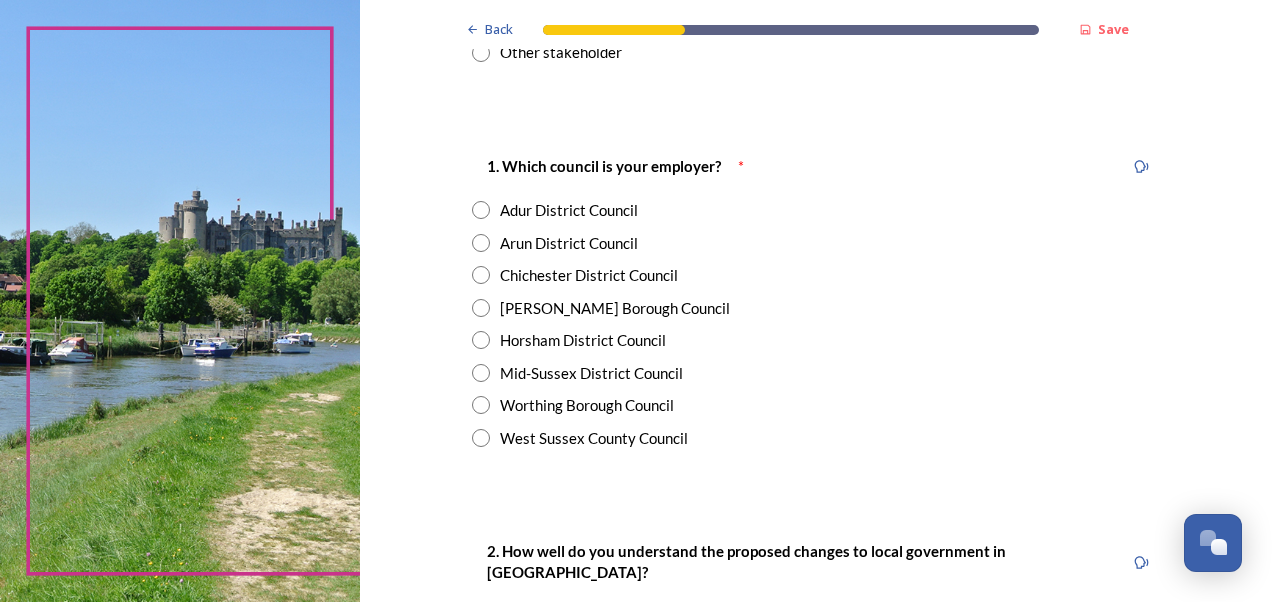 scroll, scrollTop: 338, scrollLeft: 0, axis: vertical 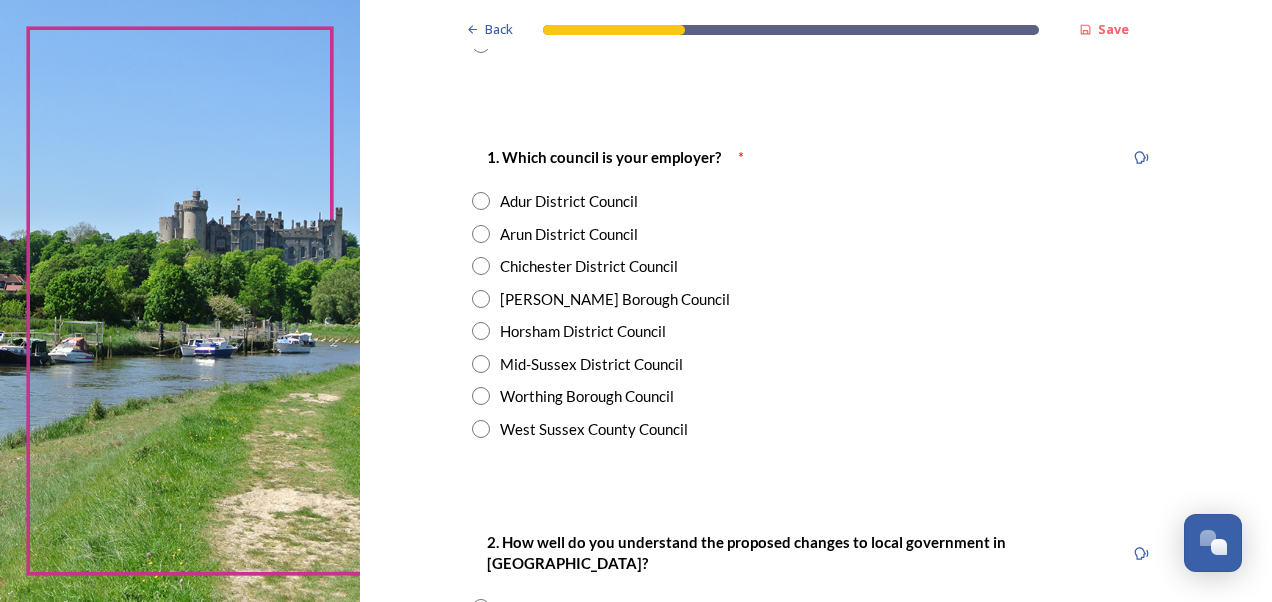 click at bounding box center (481, 429) 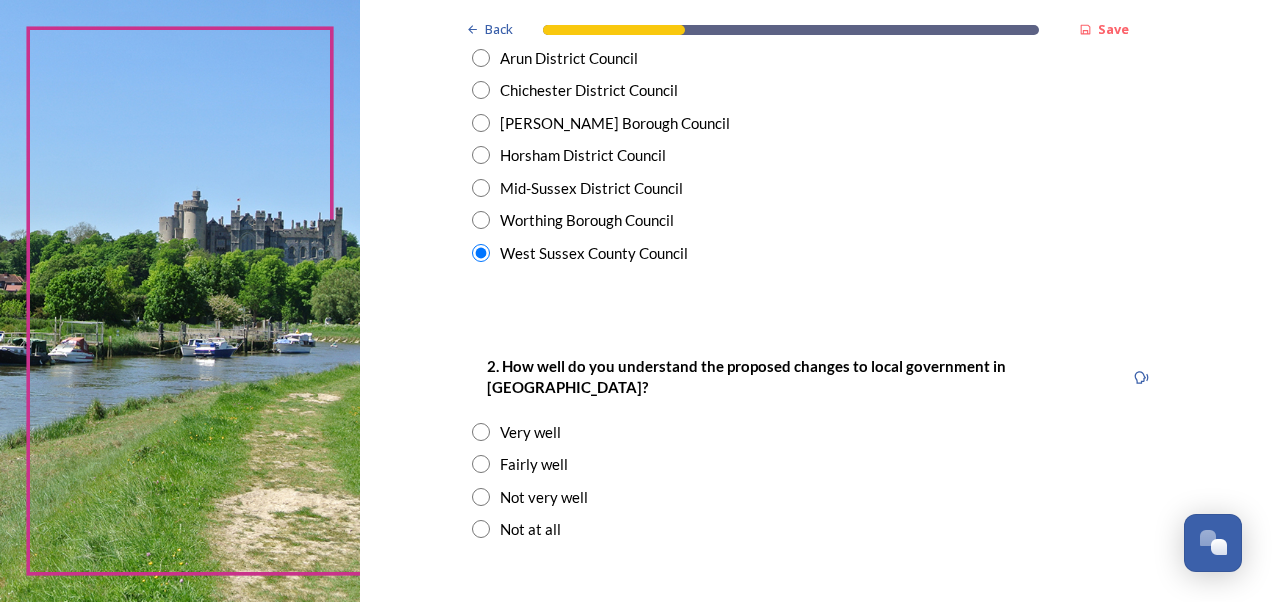 scroll, scrollTop: 542, scrollLeft: 0, axis: vertical 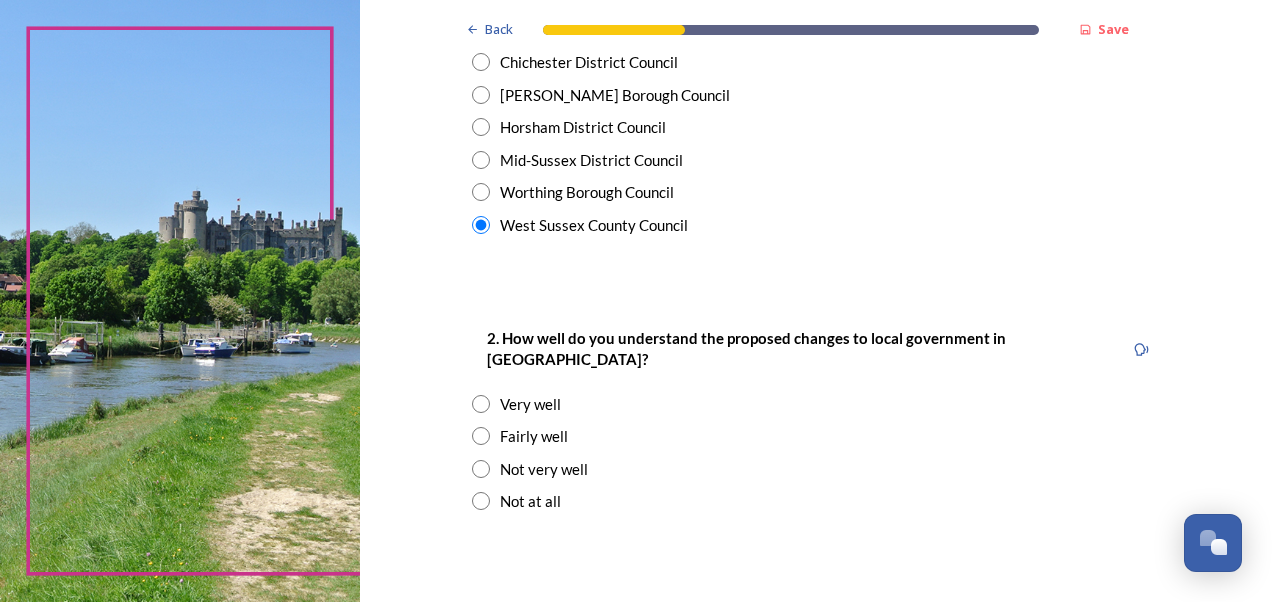 click at bounding box center [481, 404] 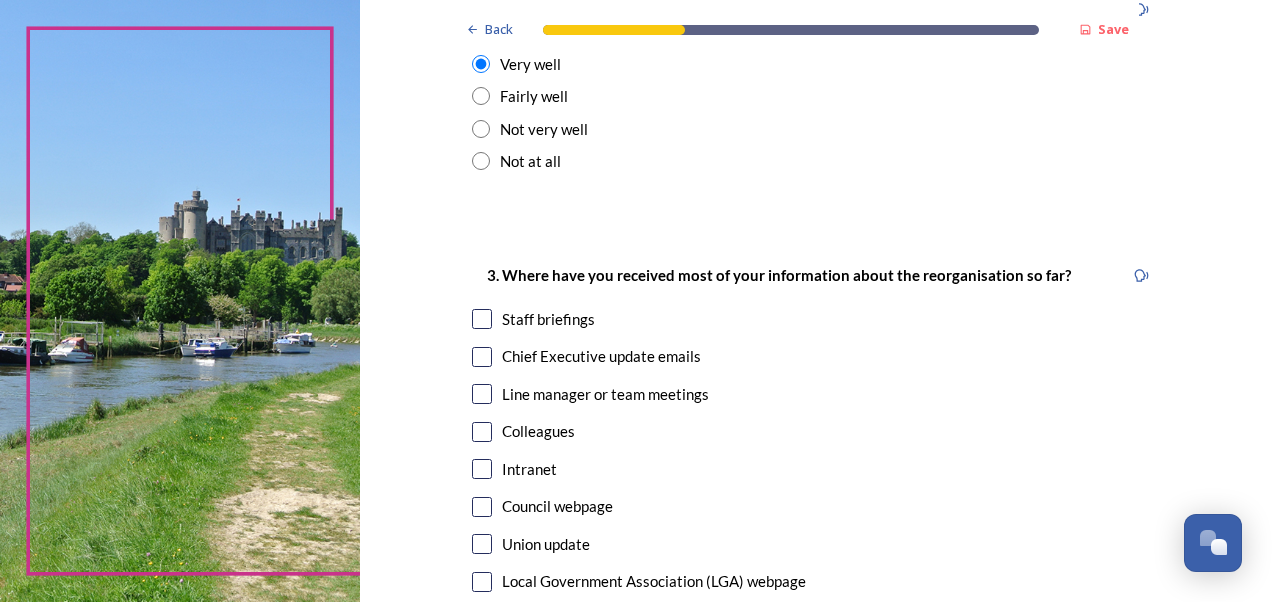 scroll, scrollTop: 900, scrollLeft: 0, axis: vertical 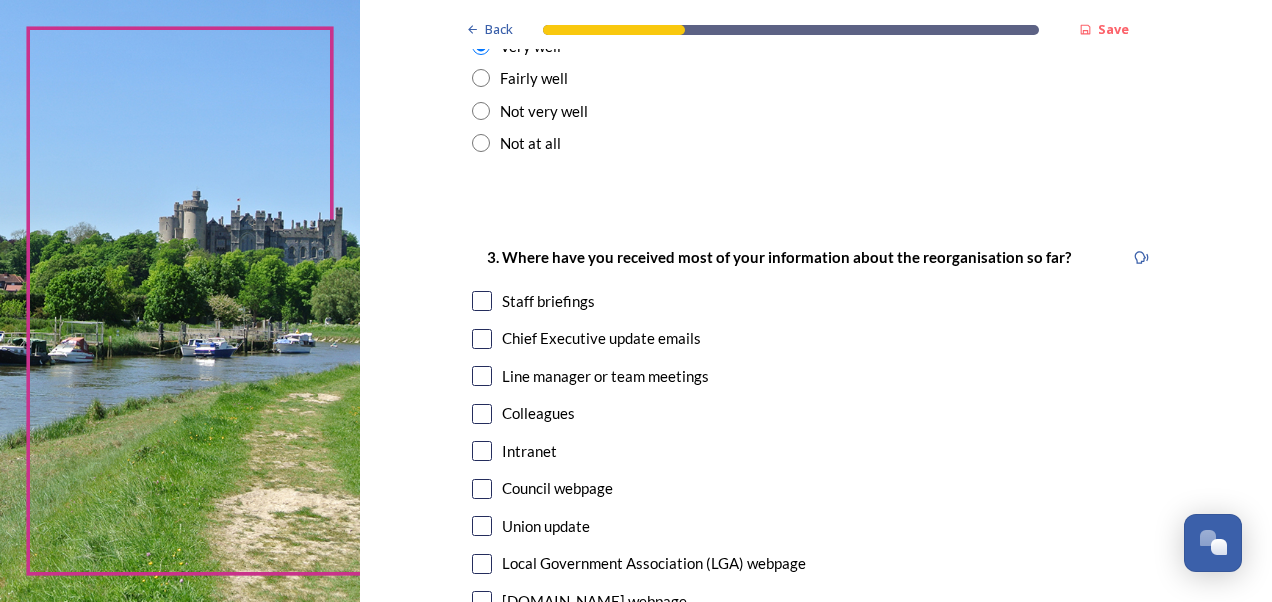 click at bounding box center (482, 339) 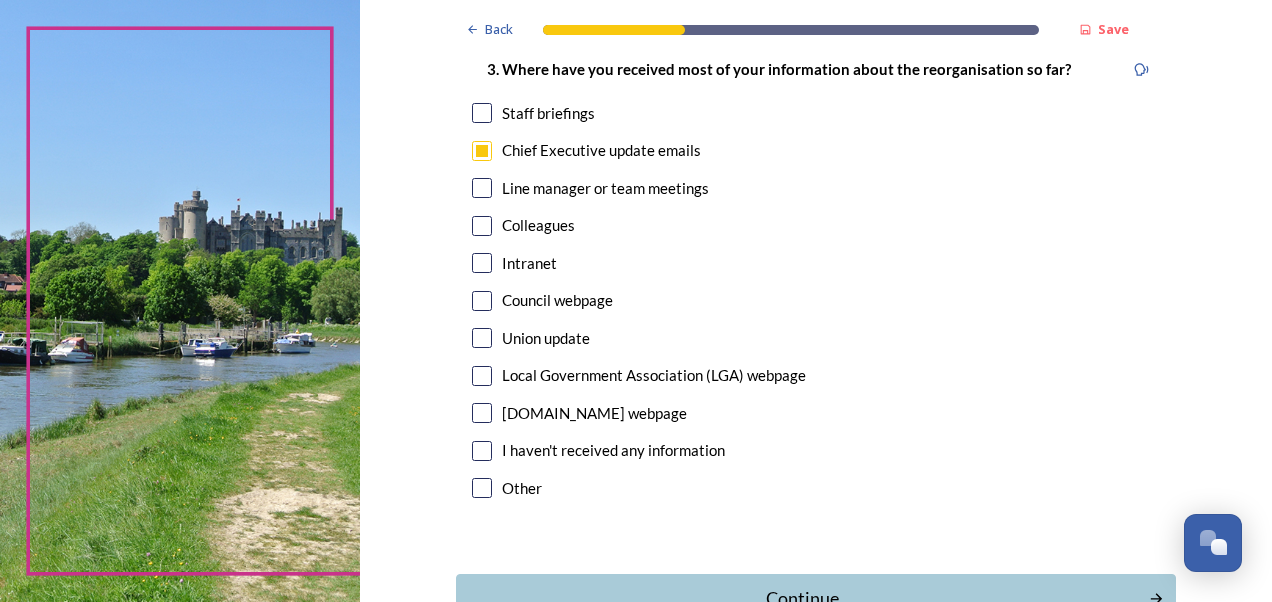 scroll, scrollTop: 1101, scrollLeft: 0, axis: vertical 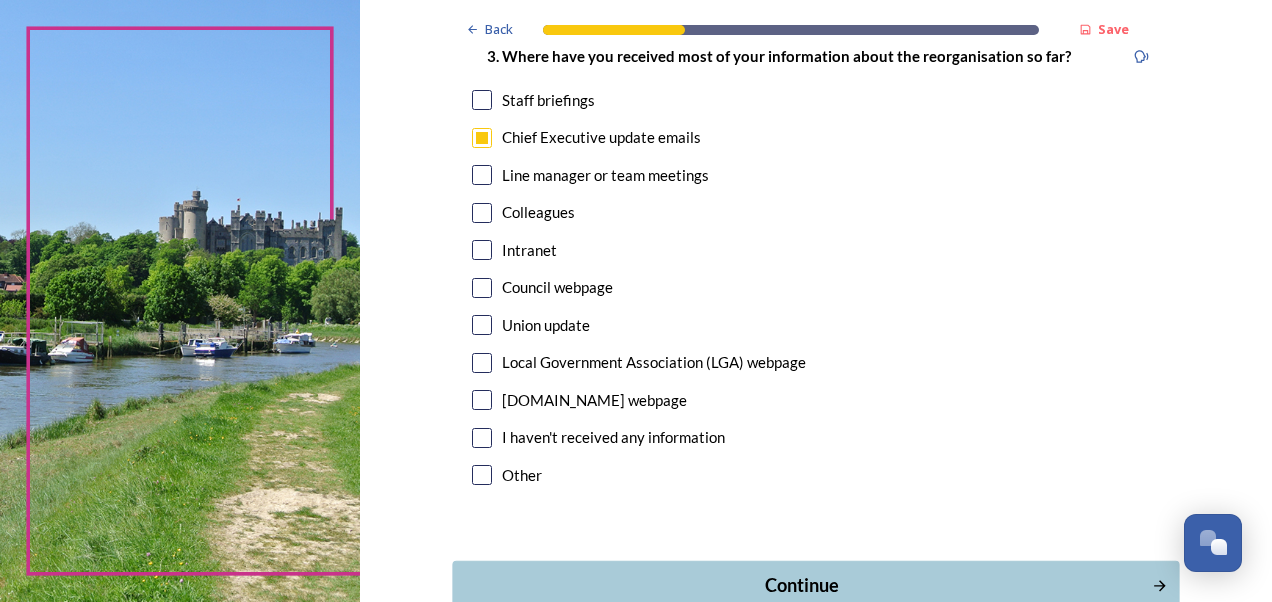 click on "Continue" at bounding box center (801, 585) 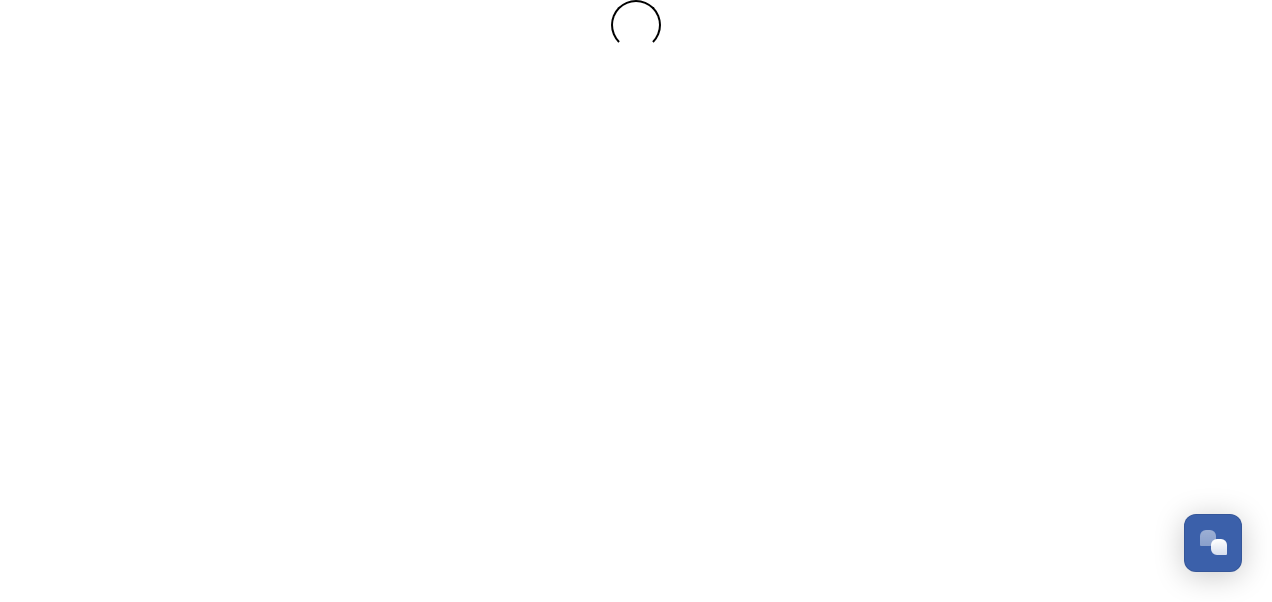 scroll, scrollTop: 0, scrollLeft: 0, axis: both 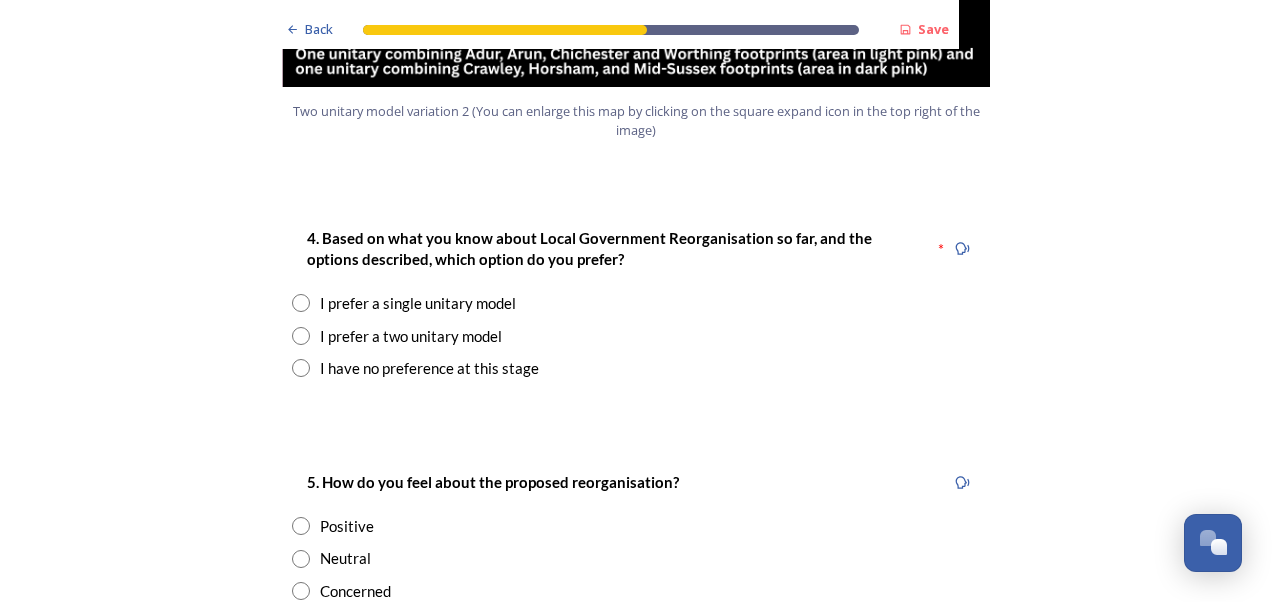 radio on "true" 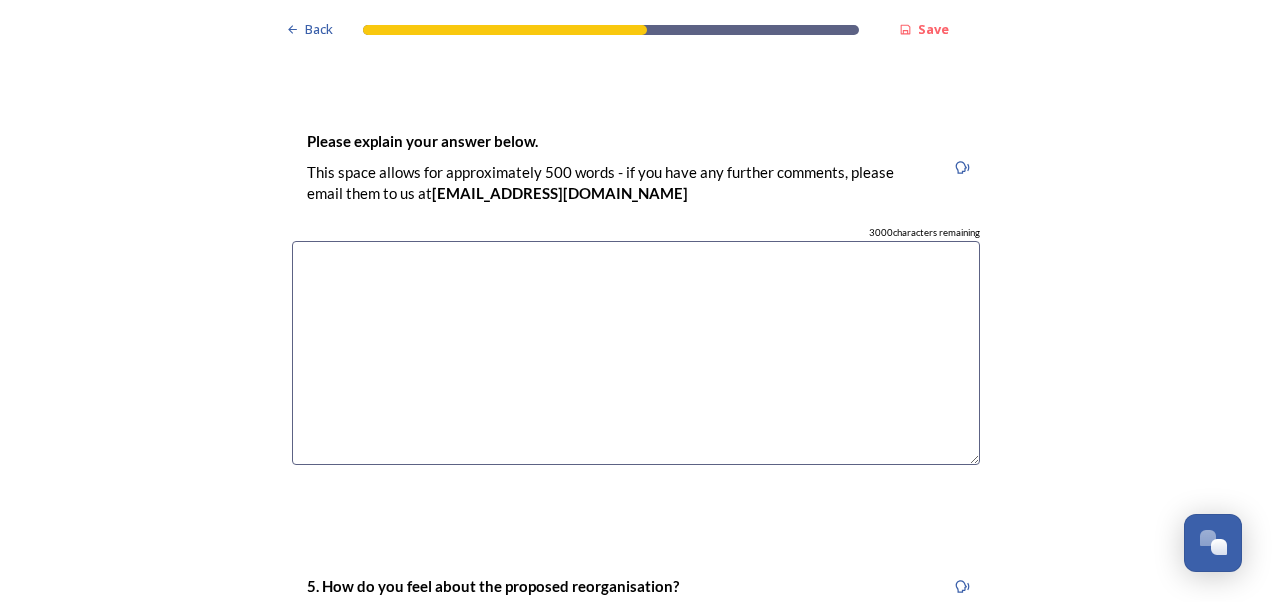 scroll, scrollTop: 2952, scrollLeft: 0, axis: vertical 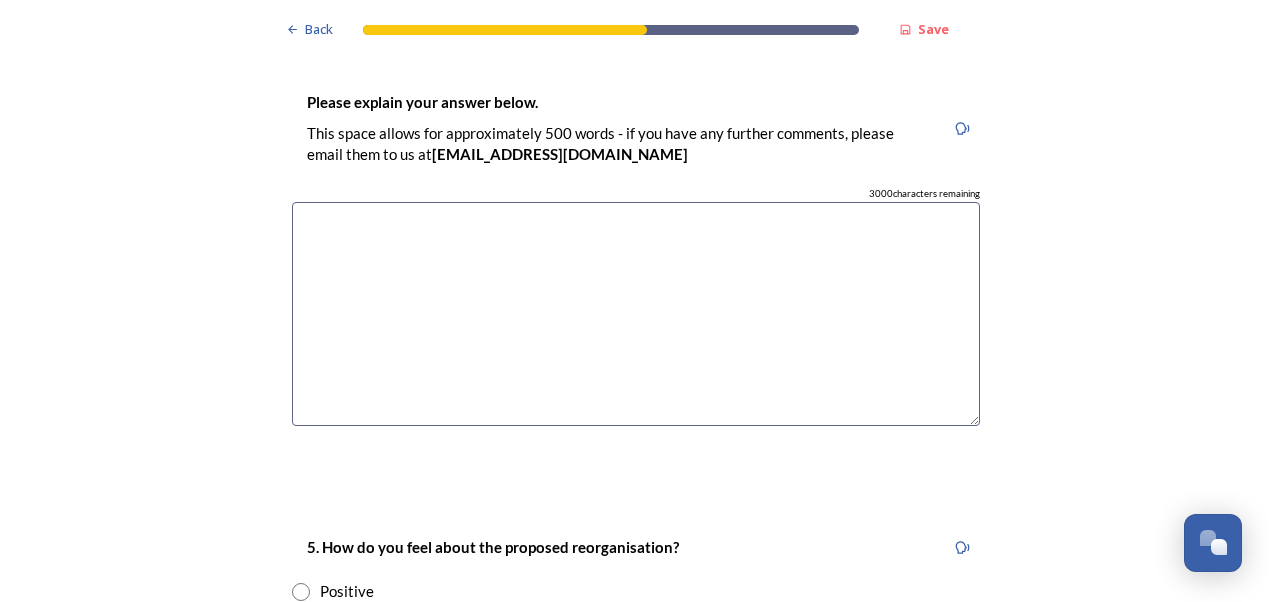 click at bounding box center [636, 314] 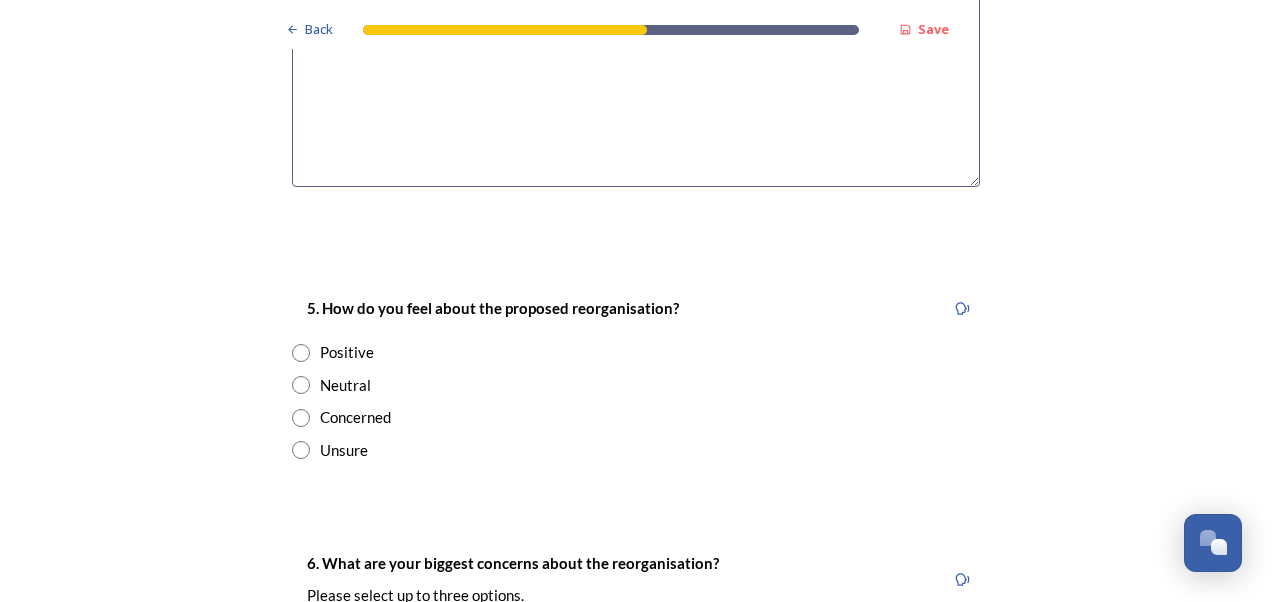 scroll, scrollTop: 3238, scrollLeft: 0, axis: vertical 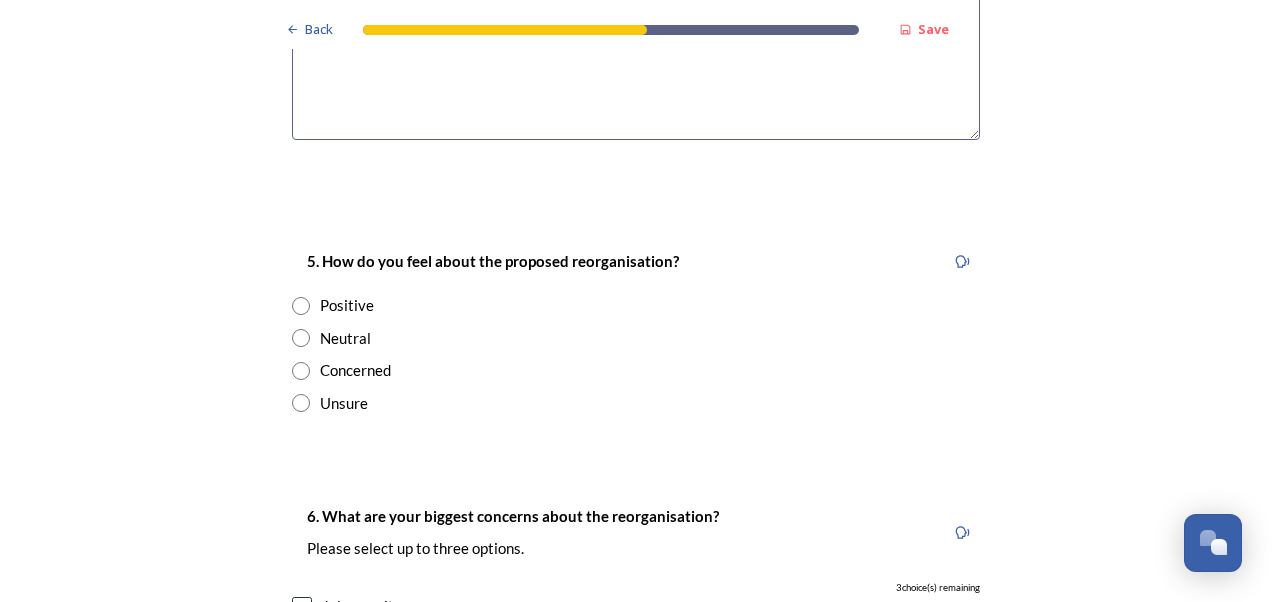 type on "Makes sense to streamline admin" 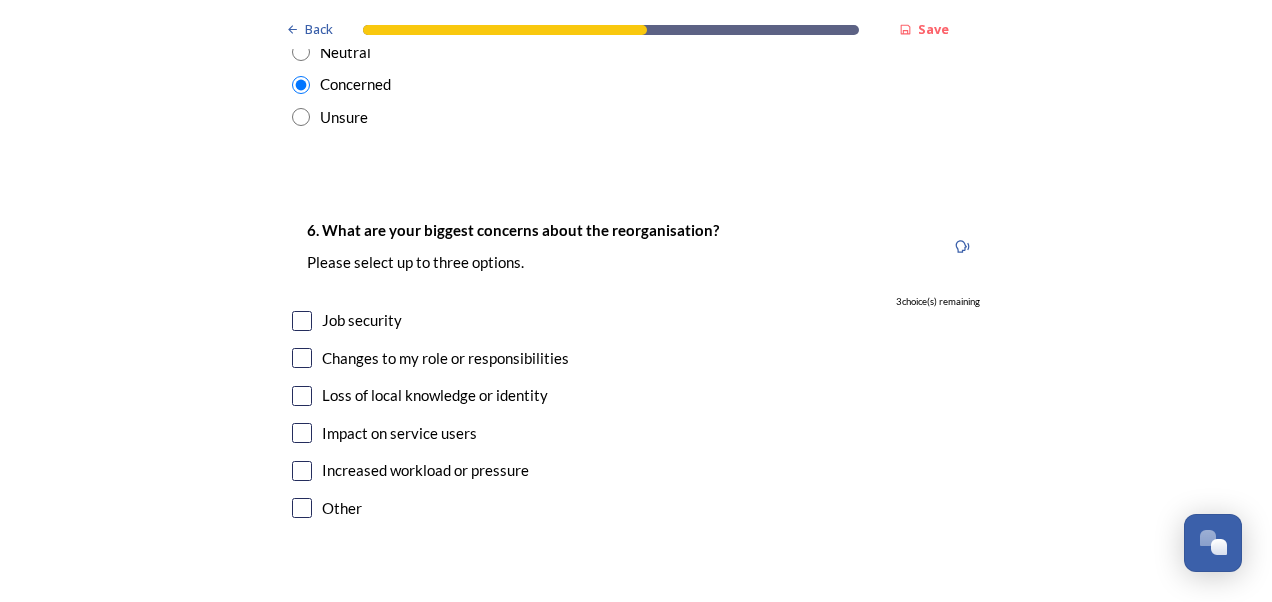 scroll, scrollTop: 3586, scrollLeft: 0, axis: vertical 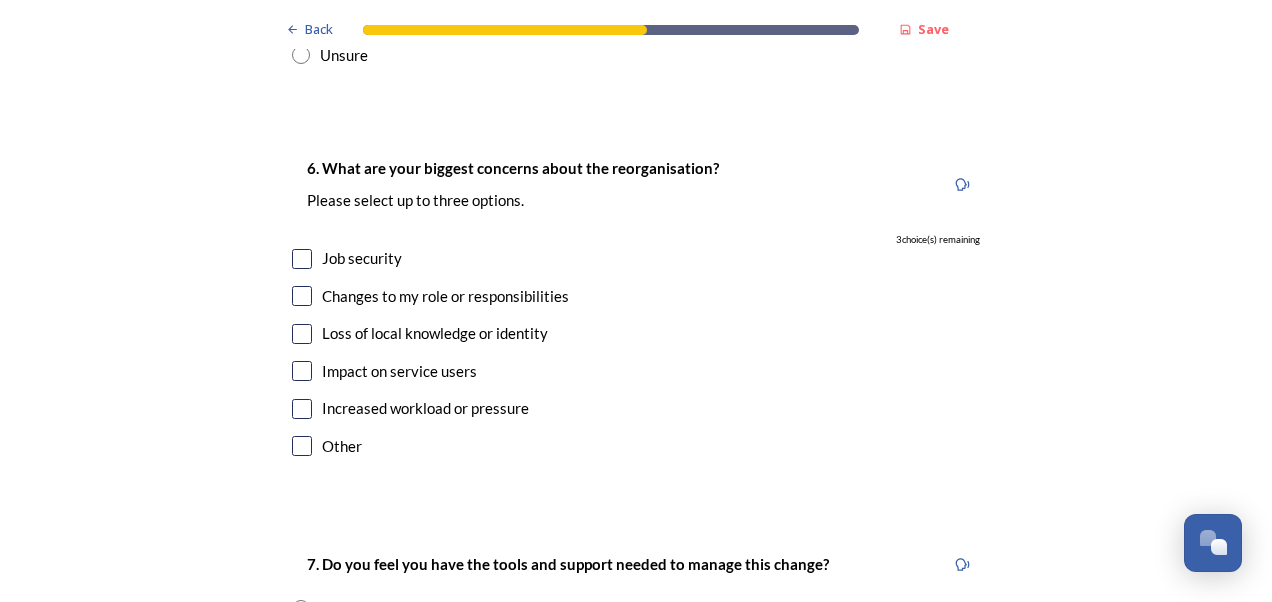 click at bounding box center [302, 371] 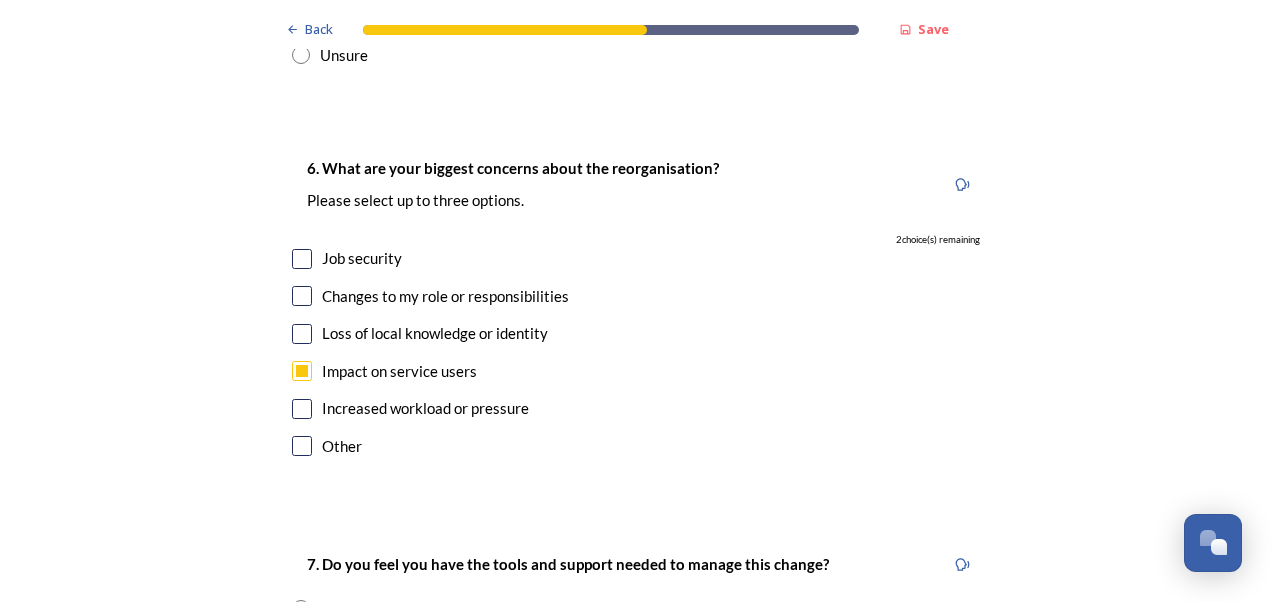 click at bounding box center [302, 334] 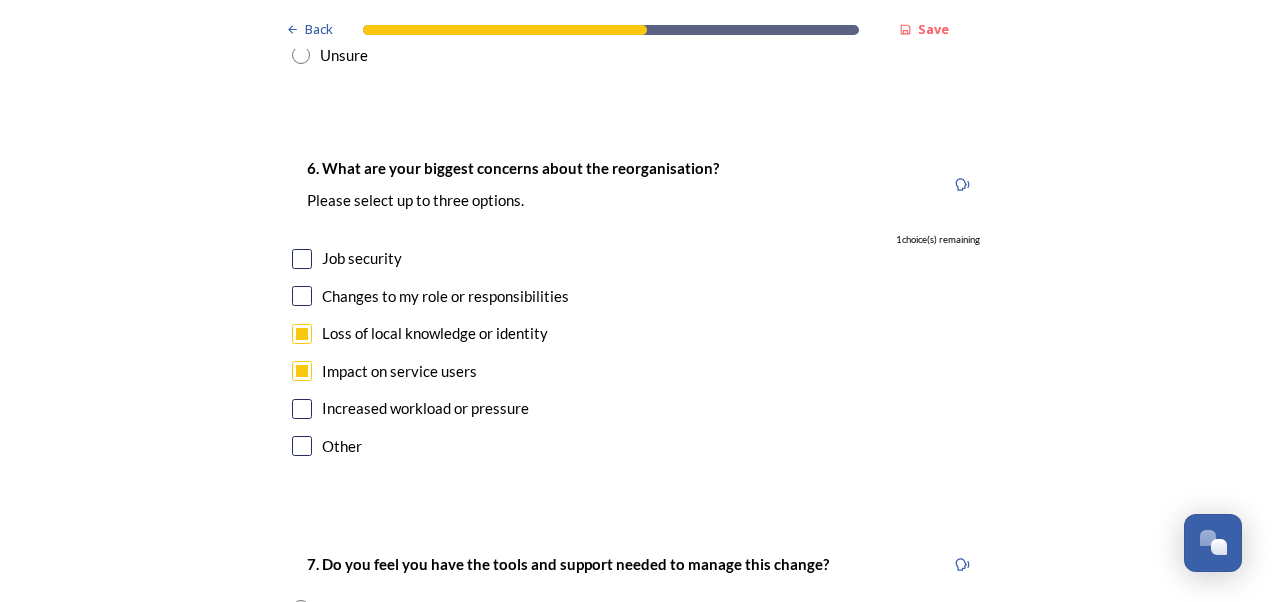 click at bounding box center (302, 409) 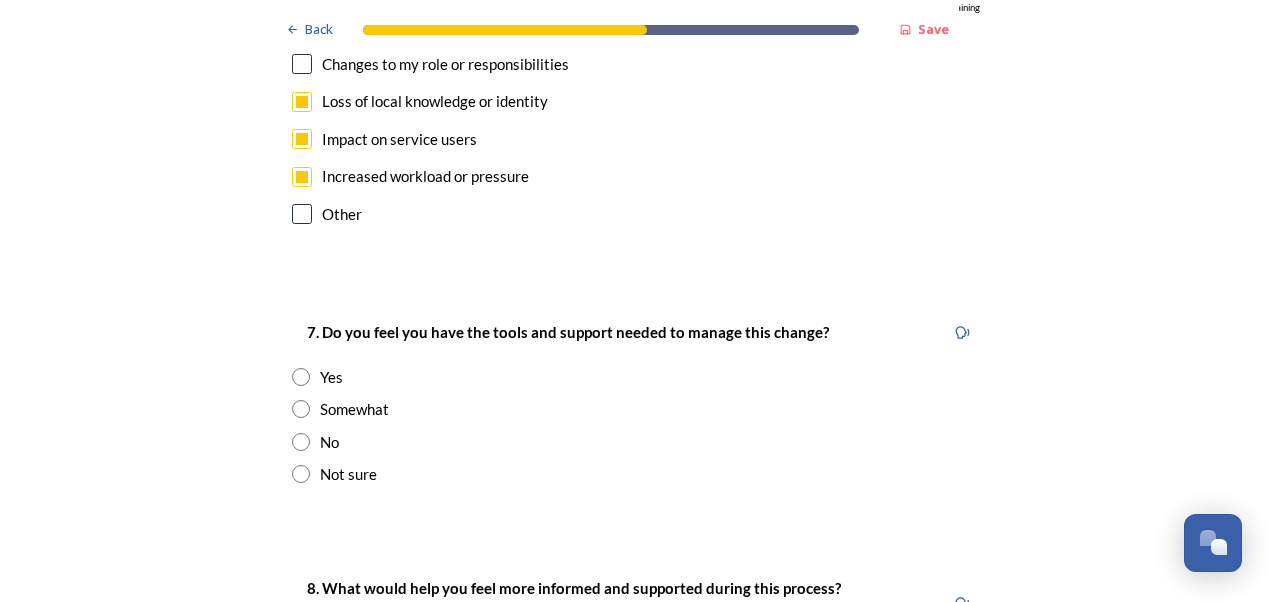 scroll, scrollTop: 3950, scrollLeft: 0, axis: vertical 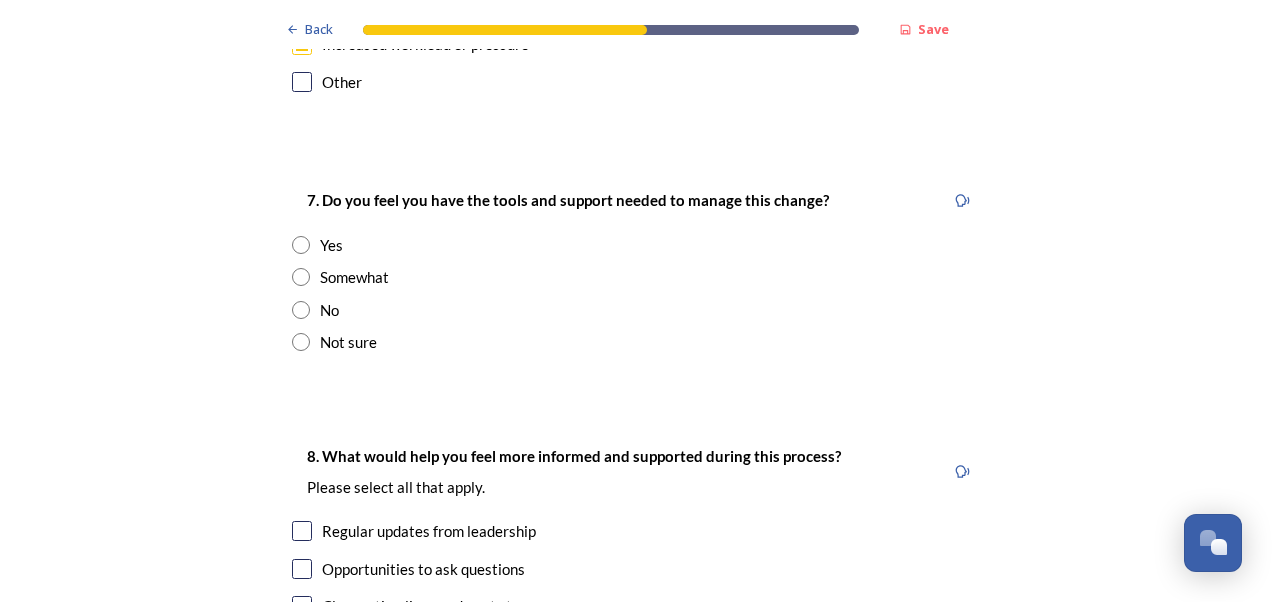 click at bounding box center [301, 310] 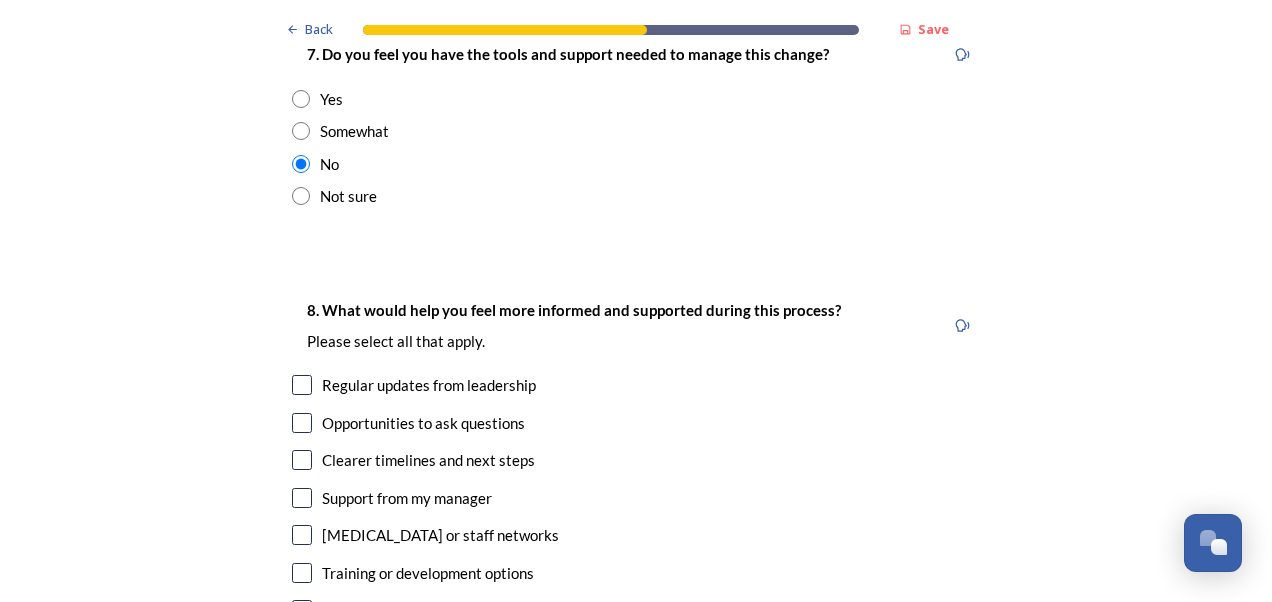 scroll, scrollTop: 4151, scrollLeft: 0, axis: vertical 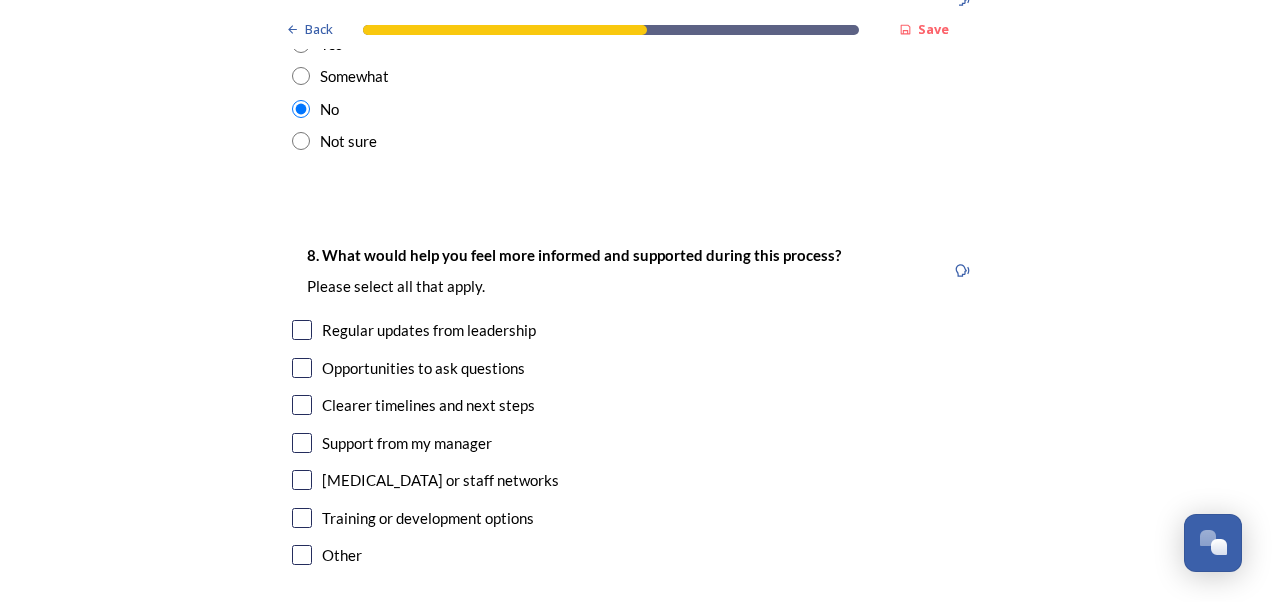 click at bounding box center [302, 368] 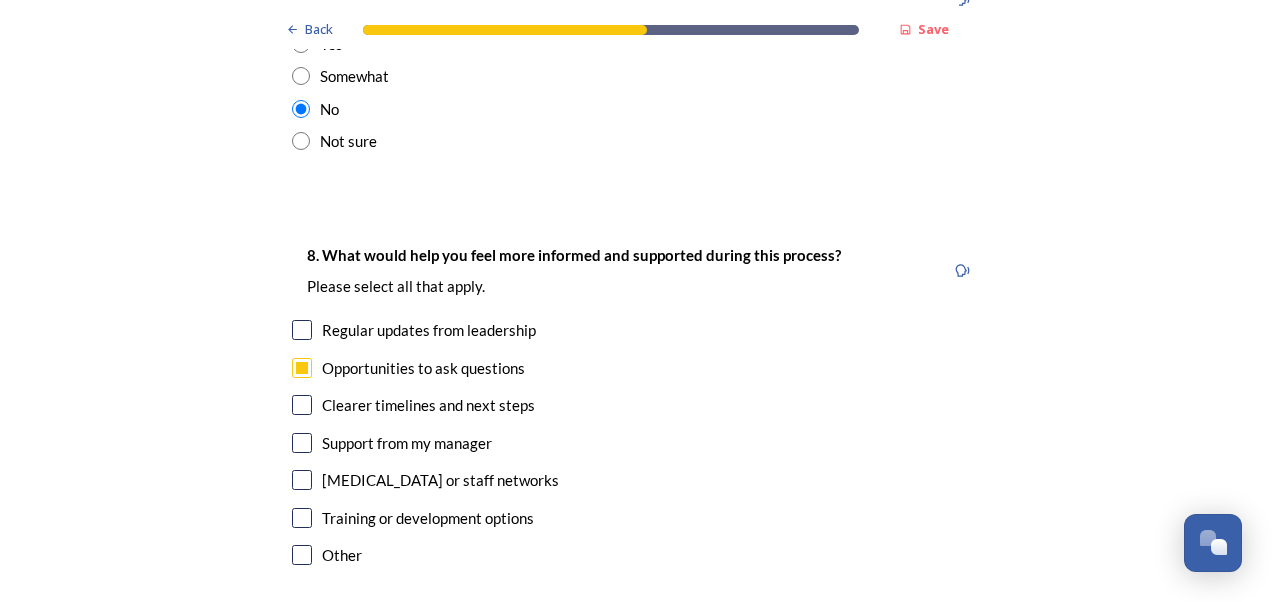 click at bounding box center [302, 518] 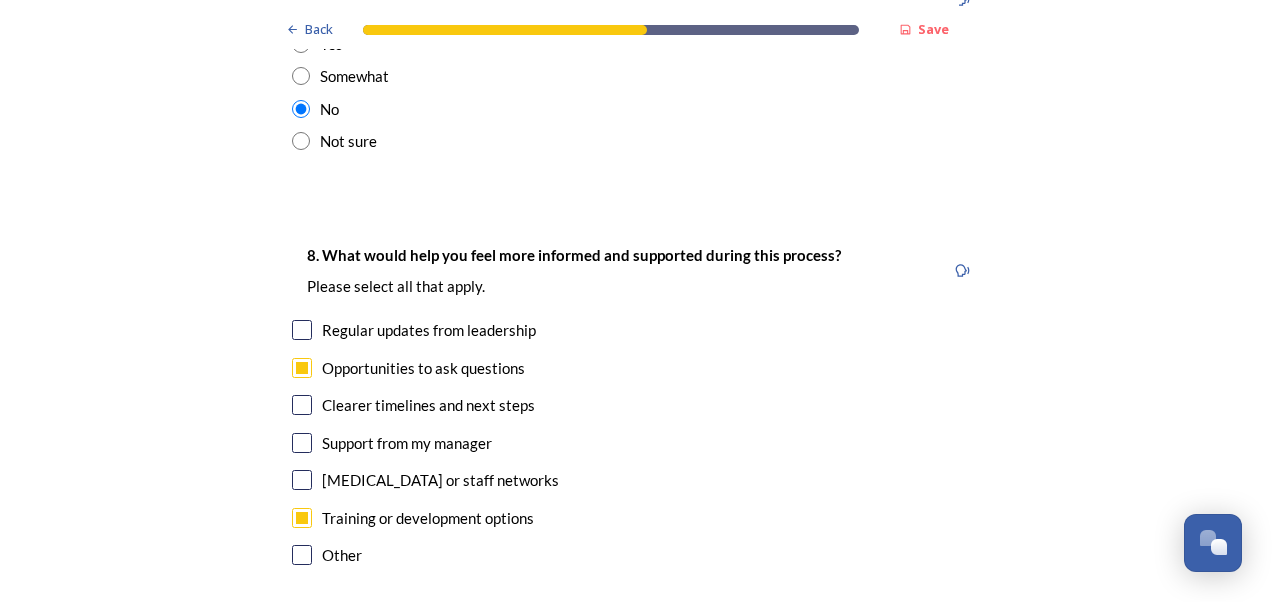 click at bounding box center [302, 330] 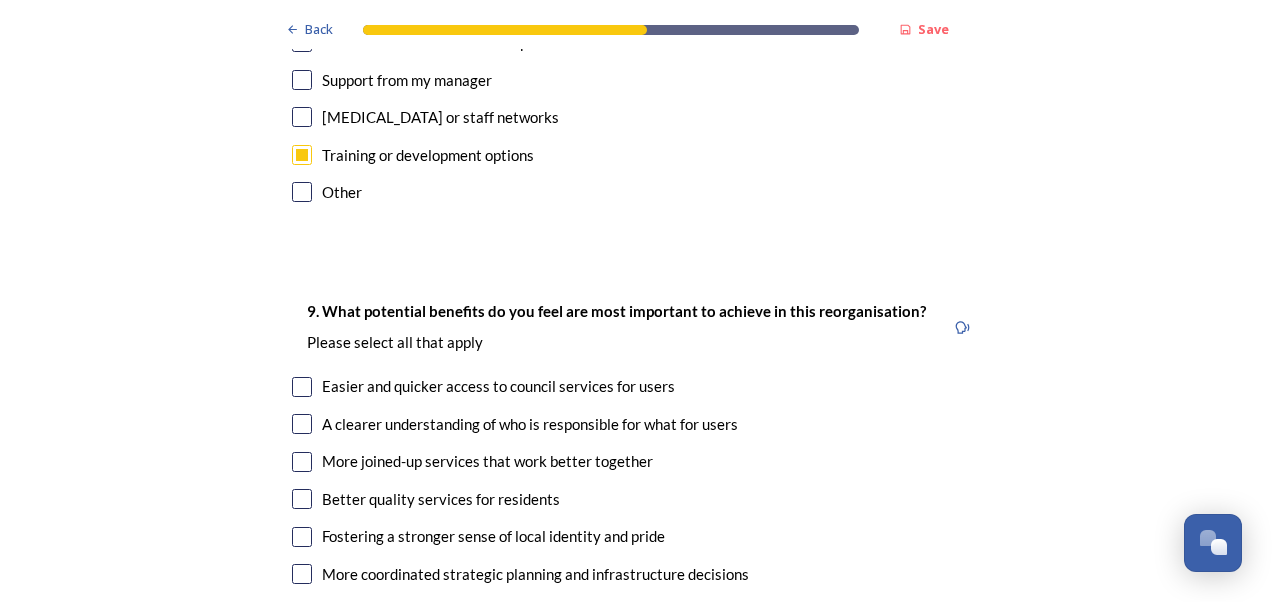 scroll, scrollTop: 4546, scrollLeft: 0, axis: vertical 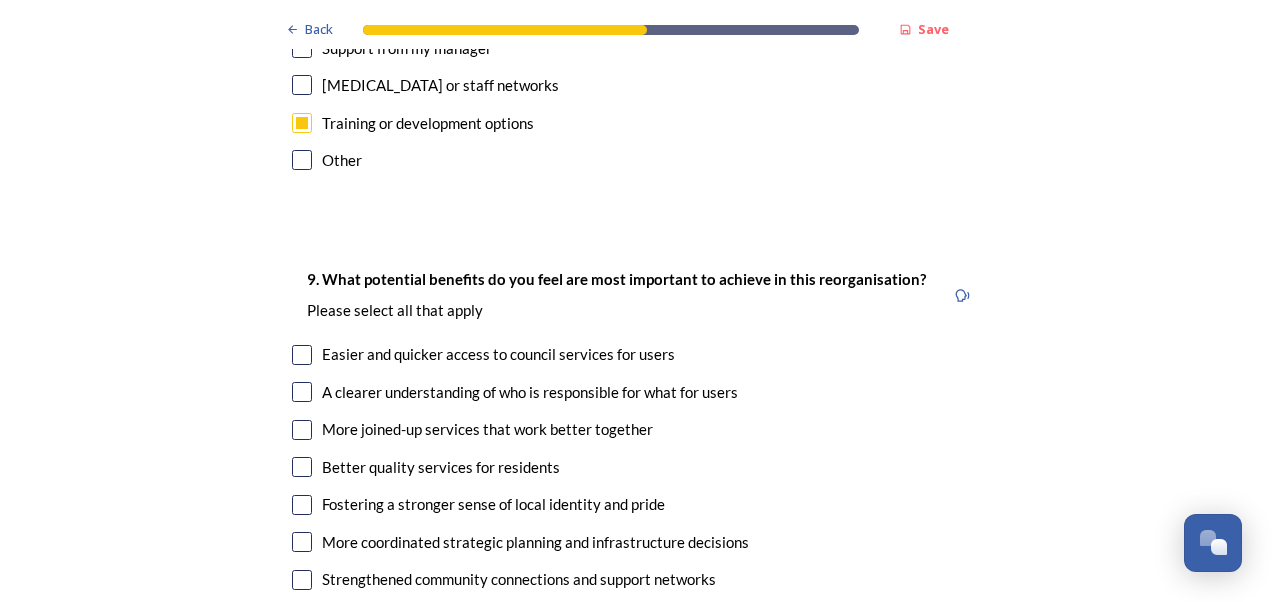 click at bounding box center (302, 430) 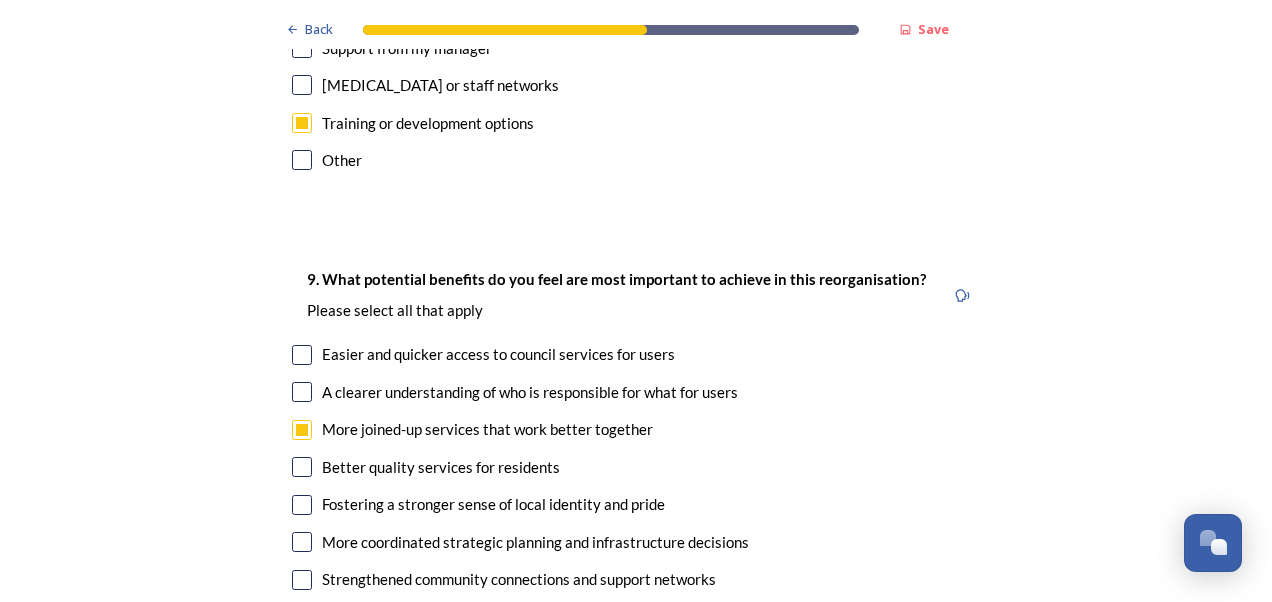 click at bounding box center [302, 467] 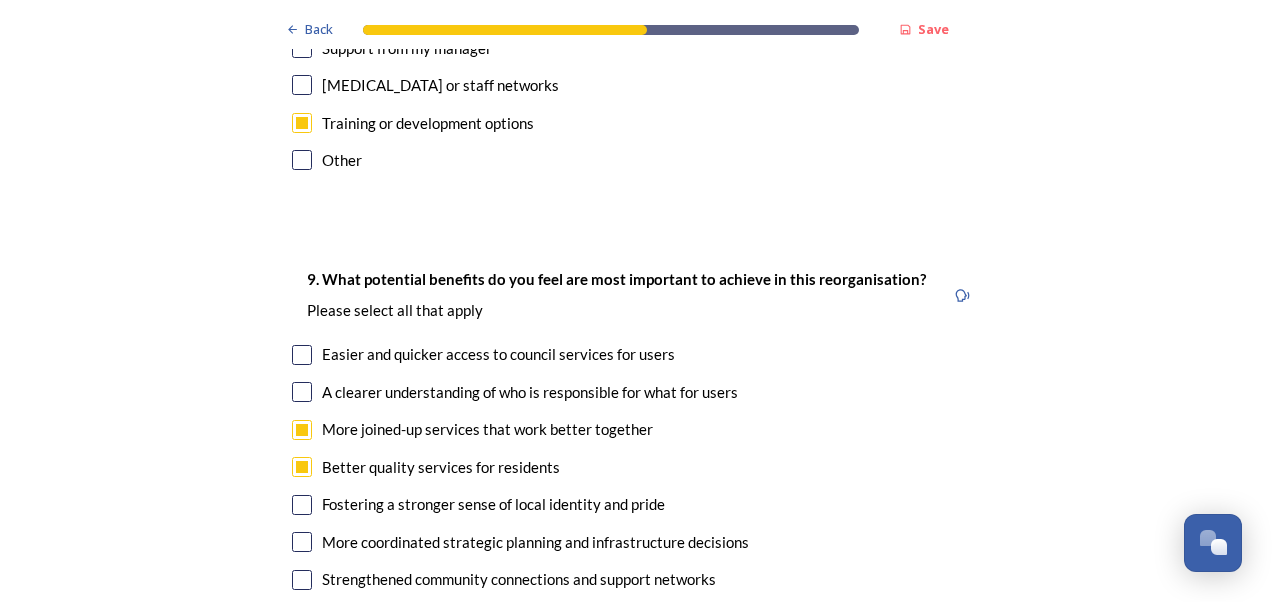 click at bounding box center [302, 392] 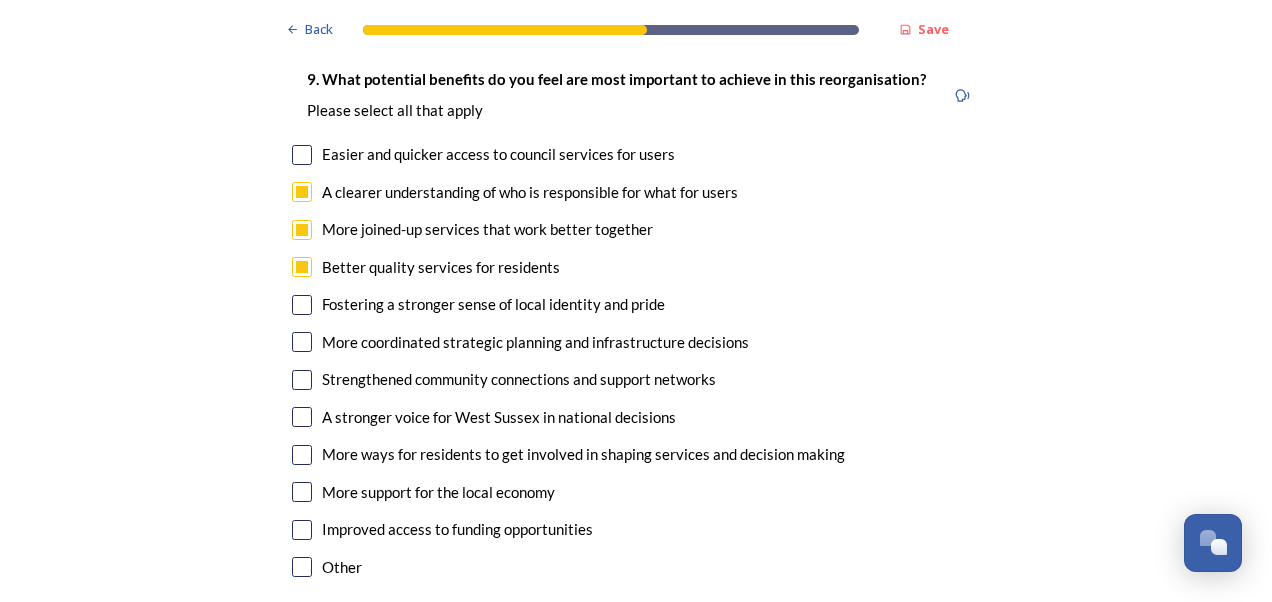 scroll, scrollTop: 4762, scrollLeft: 0, axis: vertical 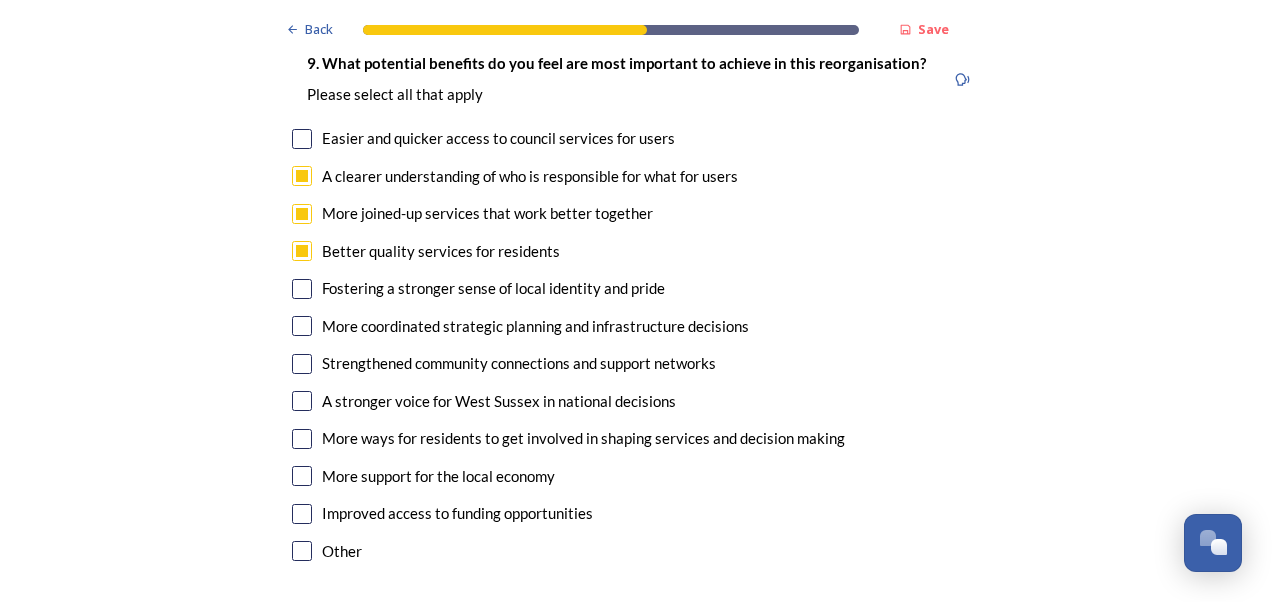 click at bounding box center (302, 476) 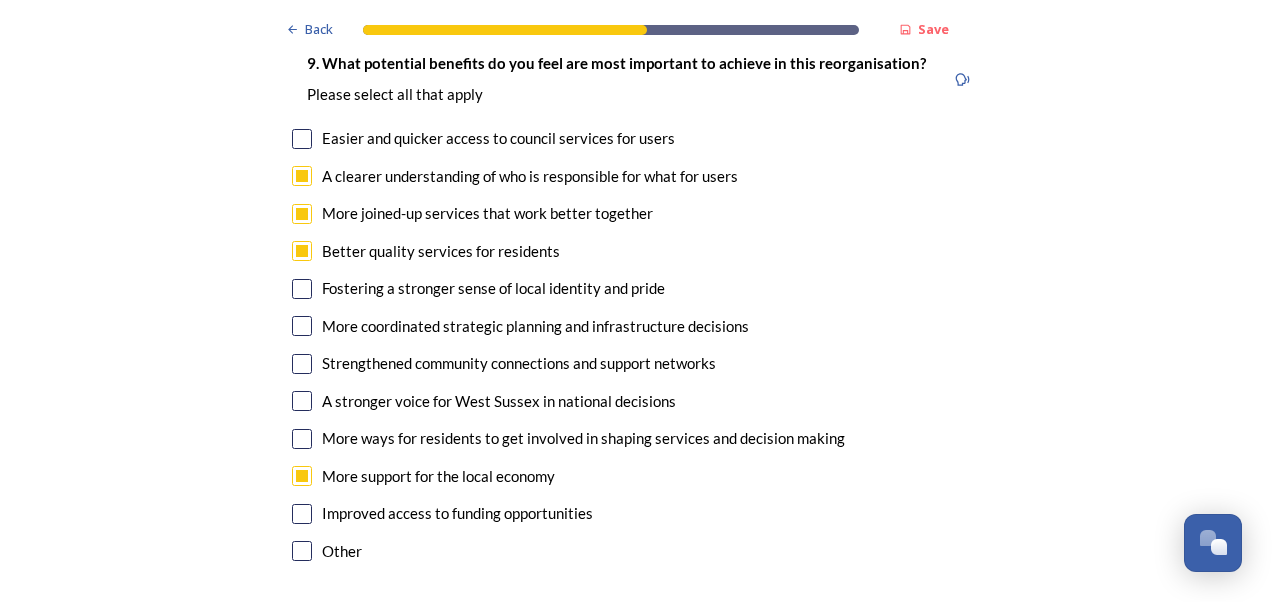 click at bounding box center (302, 401) 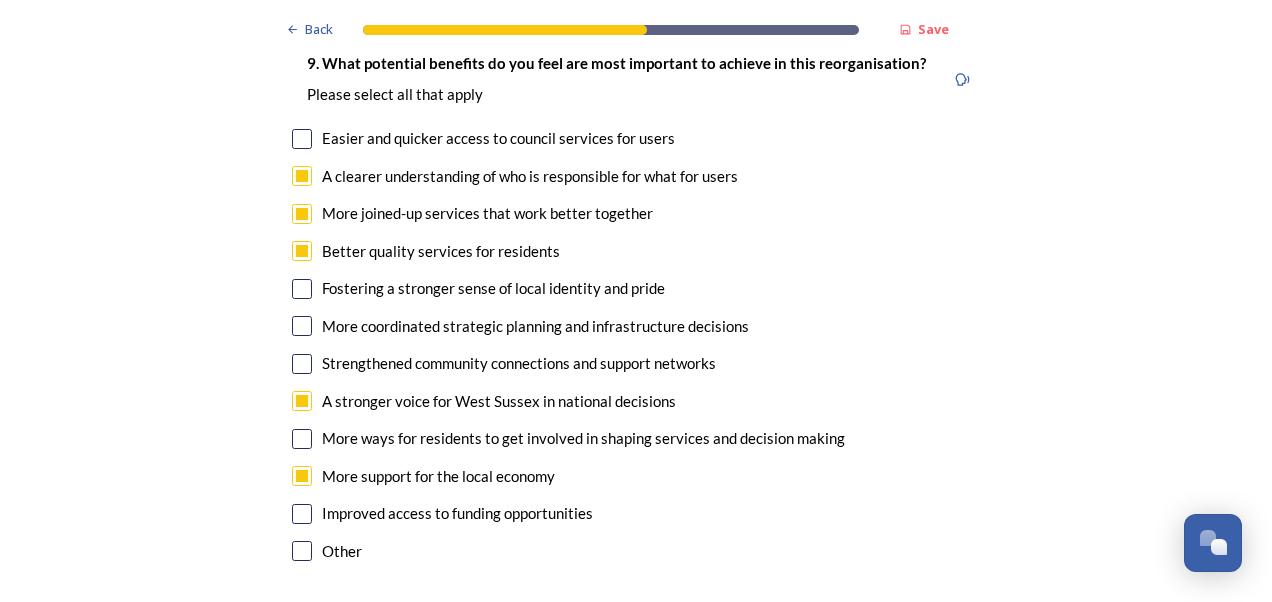 click at bounding box center [302, 514] 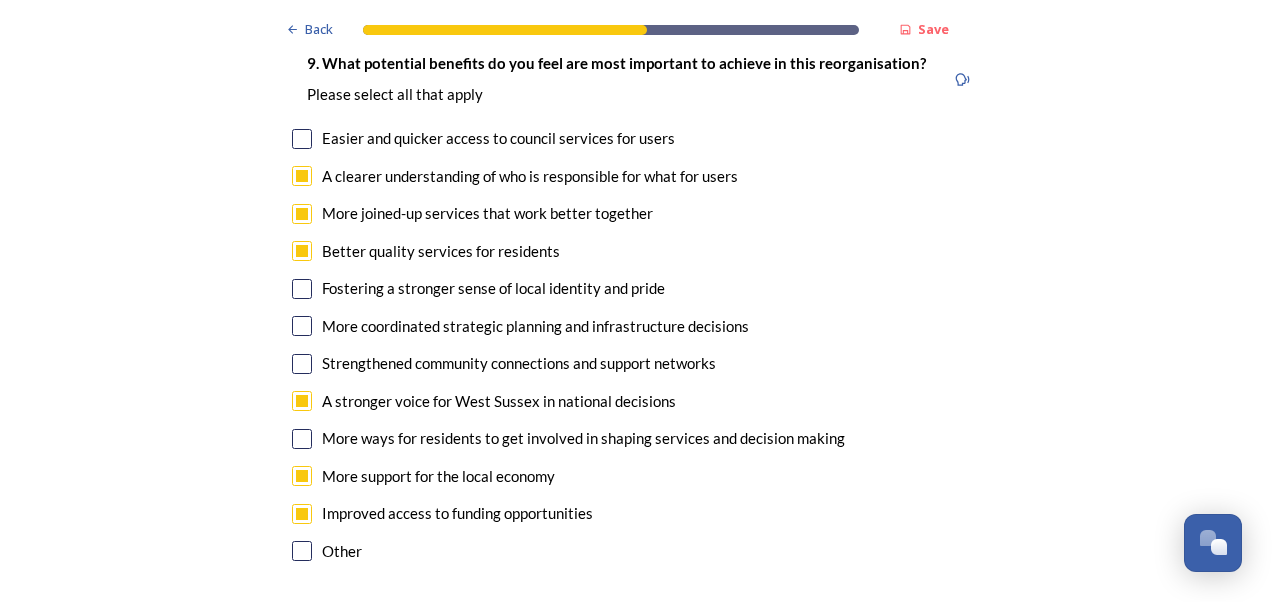 click at bounding box center (302, 326) 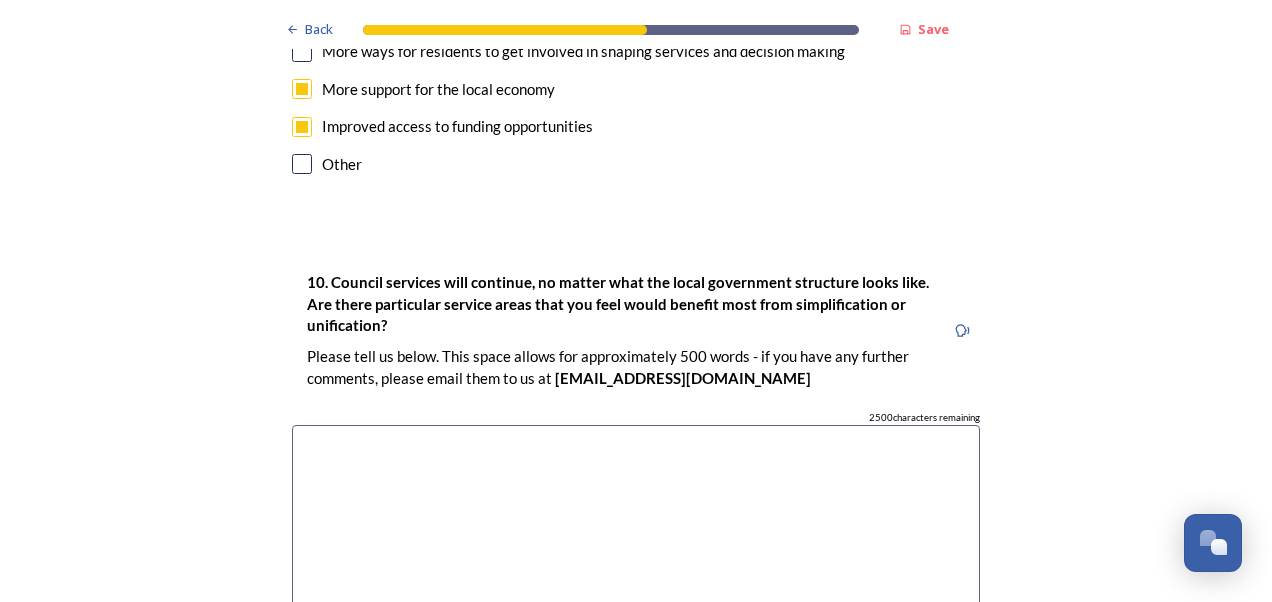 scroll, scrollTop: 5156, scrollLeft: 0, axis: vertical 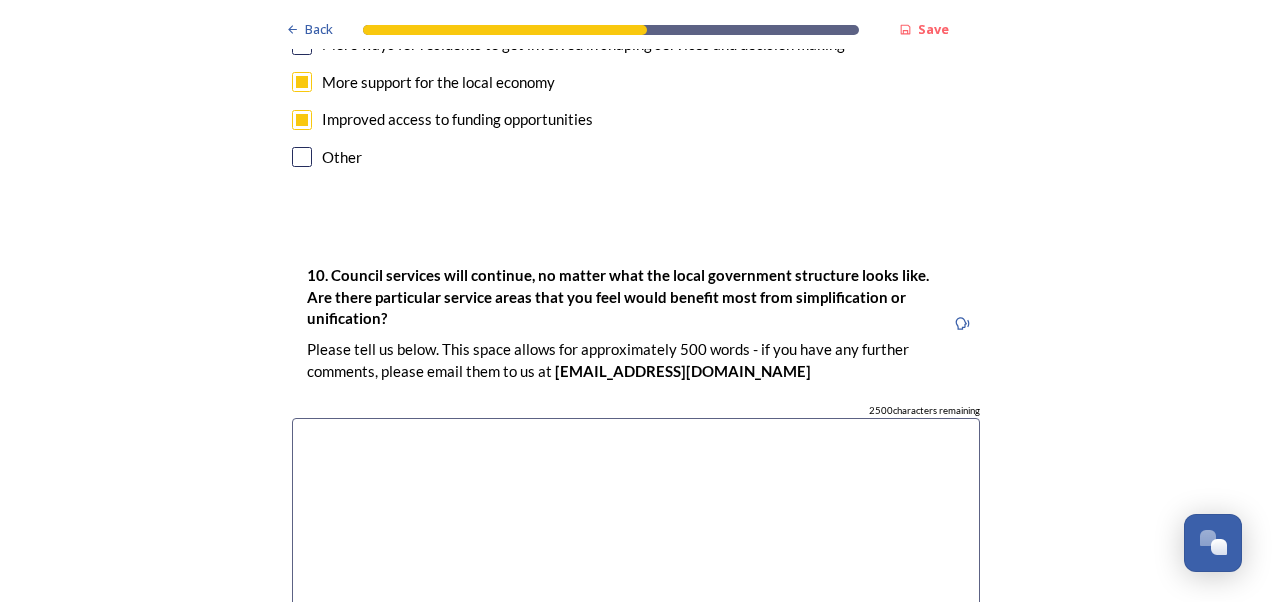 click at bounding box center (636, 530) 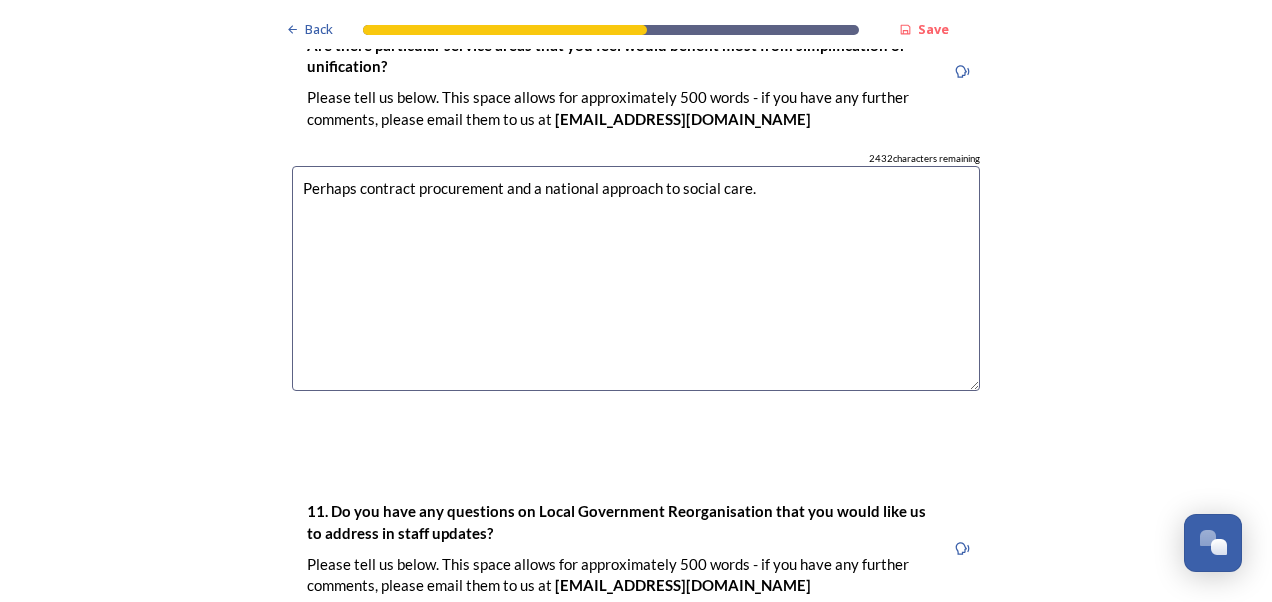 scroll, scrollTop: 5509, scrollLeft: 0, axis: vertical 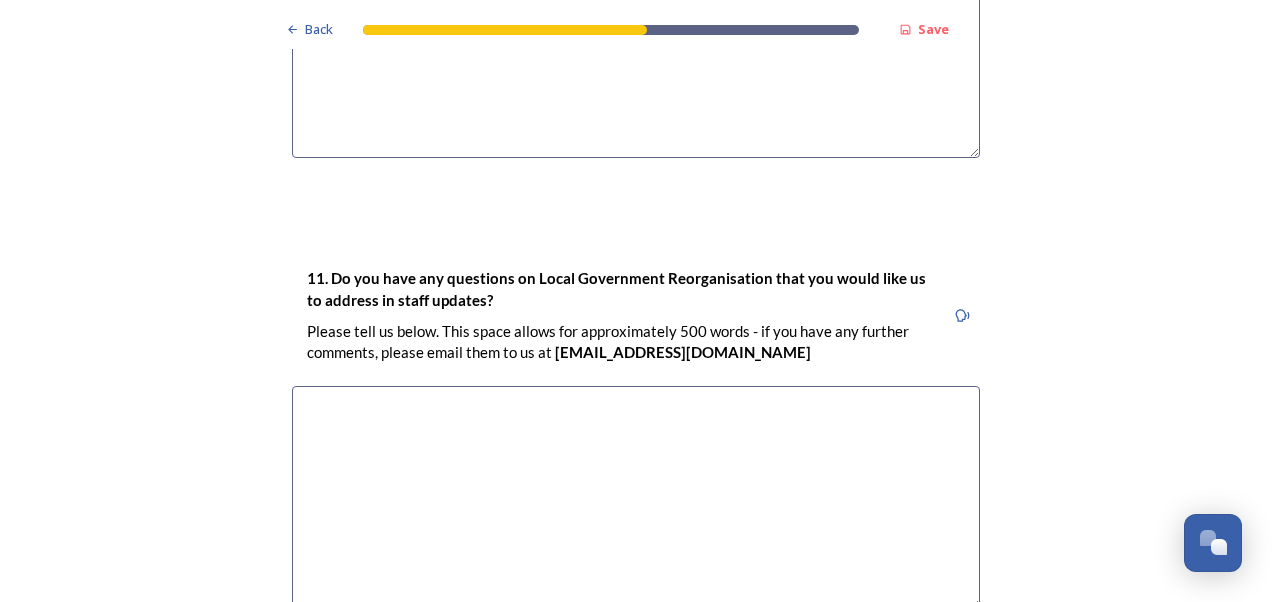 type on "Perhaps contract procurement and a national approach to social care." 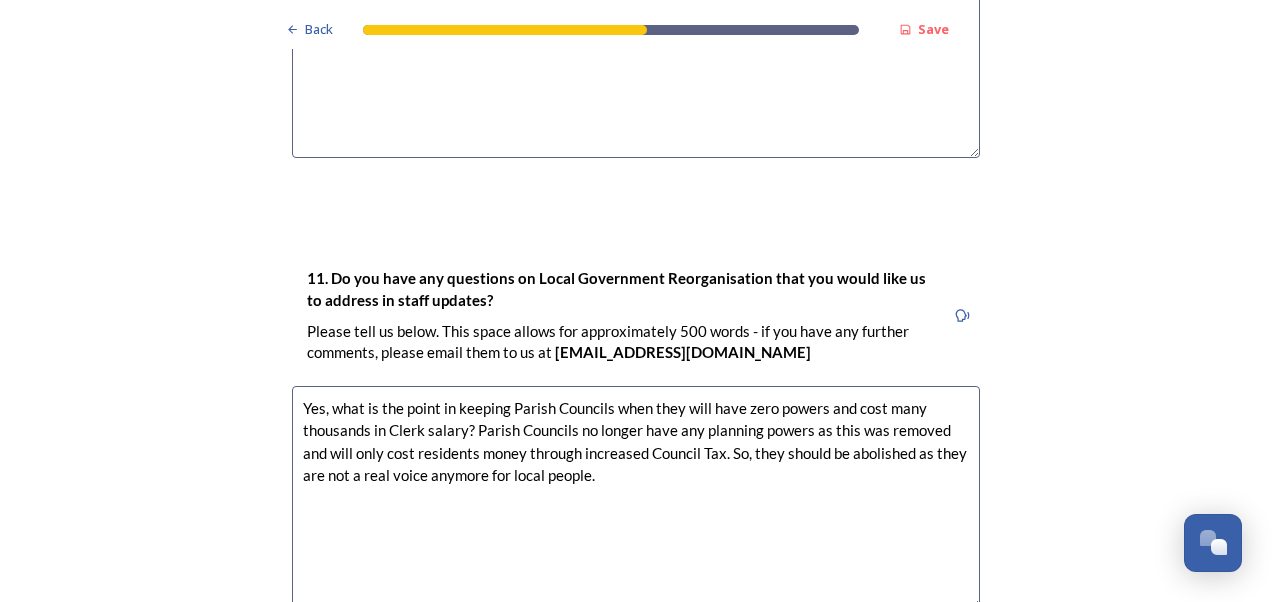 scroll, scrollTop: 5842, scrollLeft: 0, axis: vertical 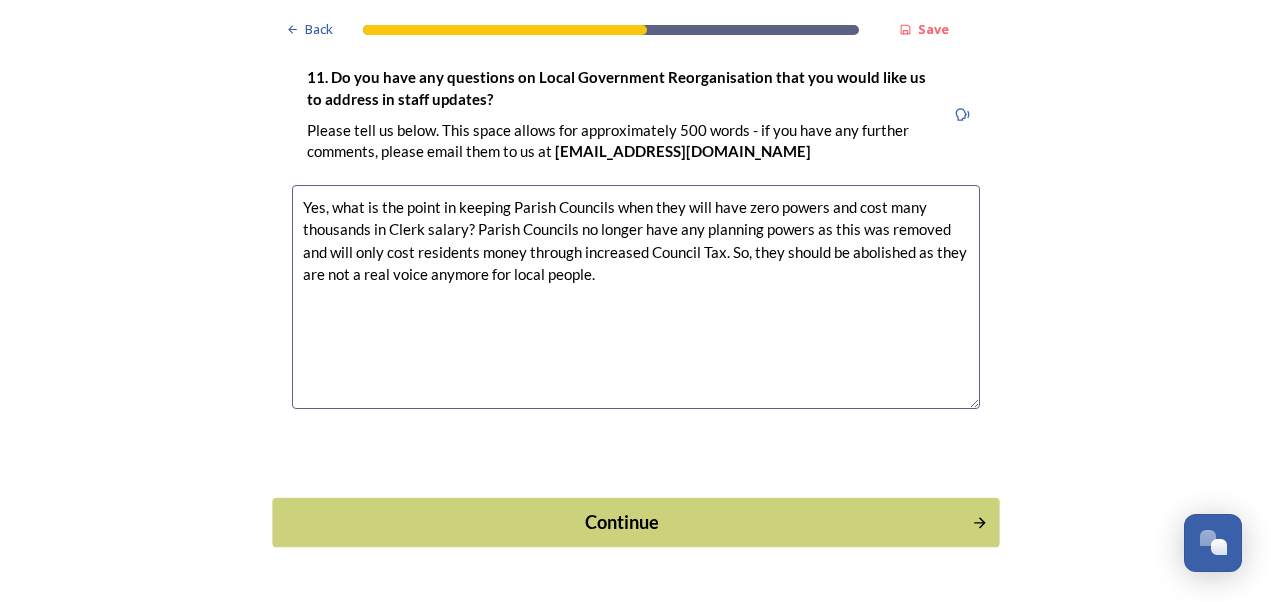 type on "Yes, what is the point in keeping Parish Councils when they will have zero powers and cost many thousands in Clerk salary? Parish Councils no longer have any planning powers as this was removed and will only cost residents money through increased Council Tax. So, they should be abolished as they are not a real voice anymore for local people." 